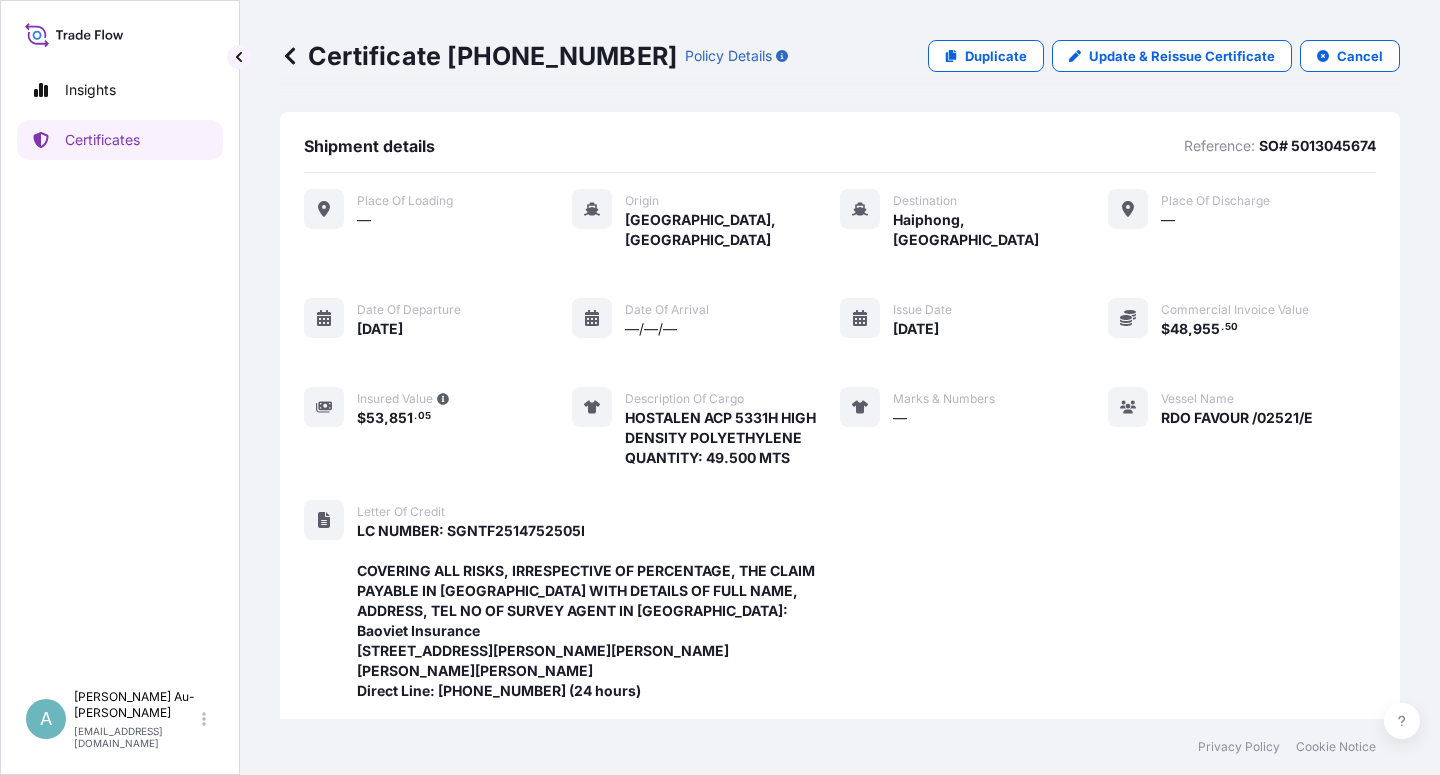 scroll, scrollTop: 0, scrollLeft: 0, axis: both 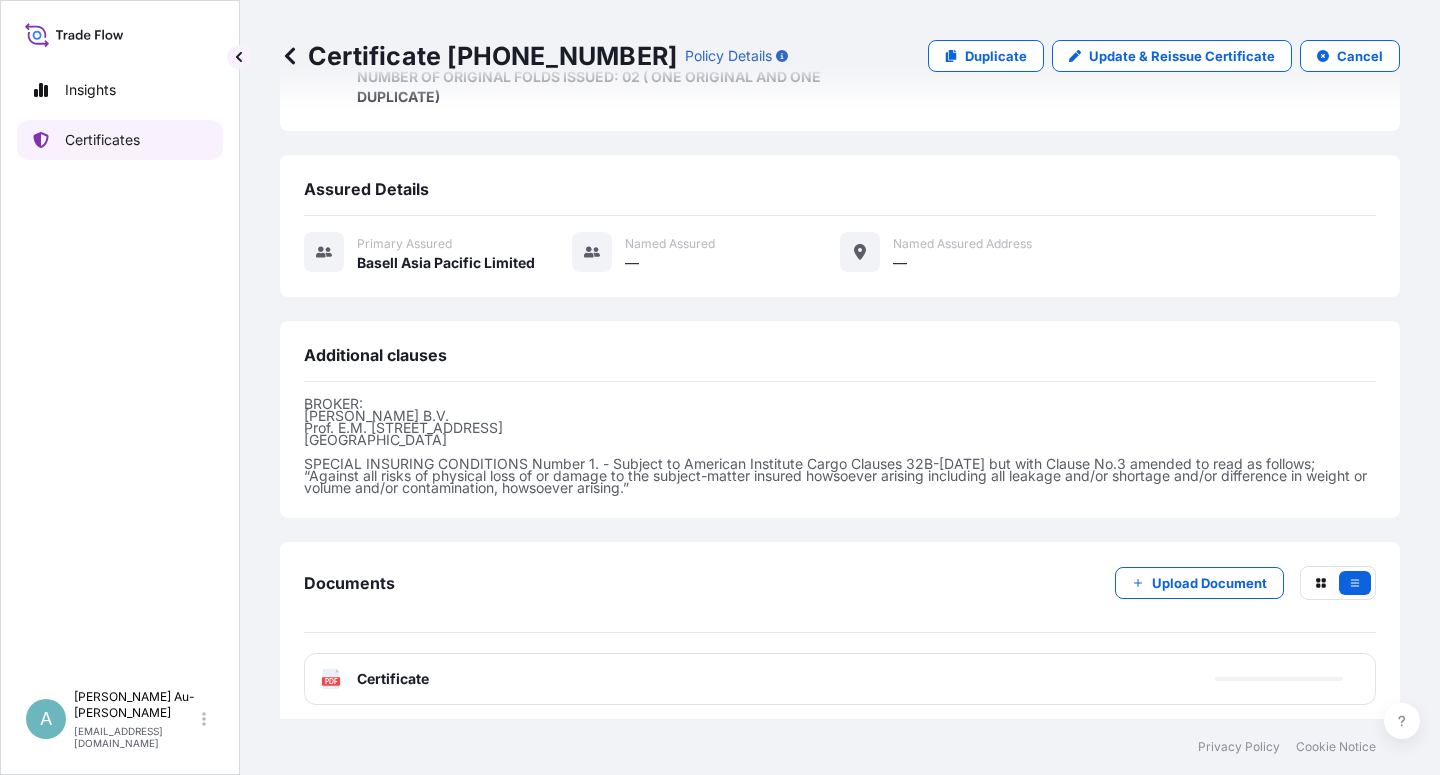 click on "Certificates" at bounding box center (102, 140) 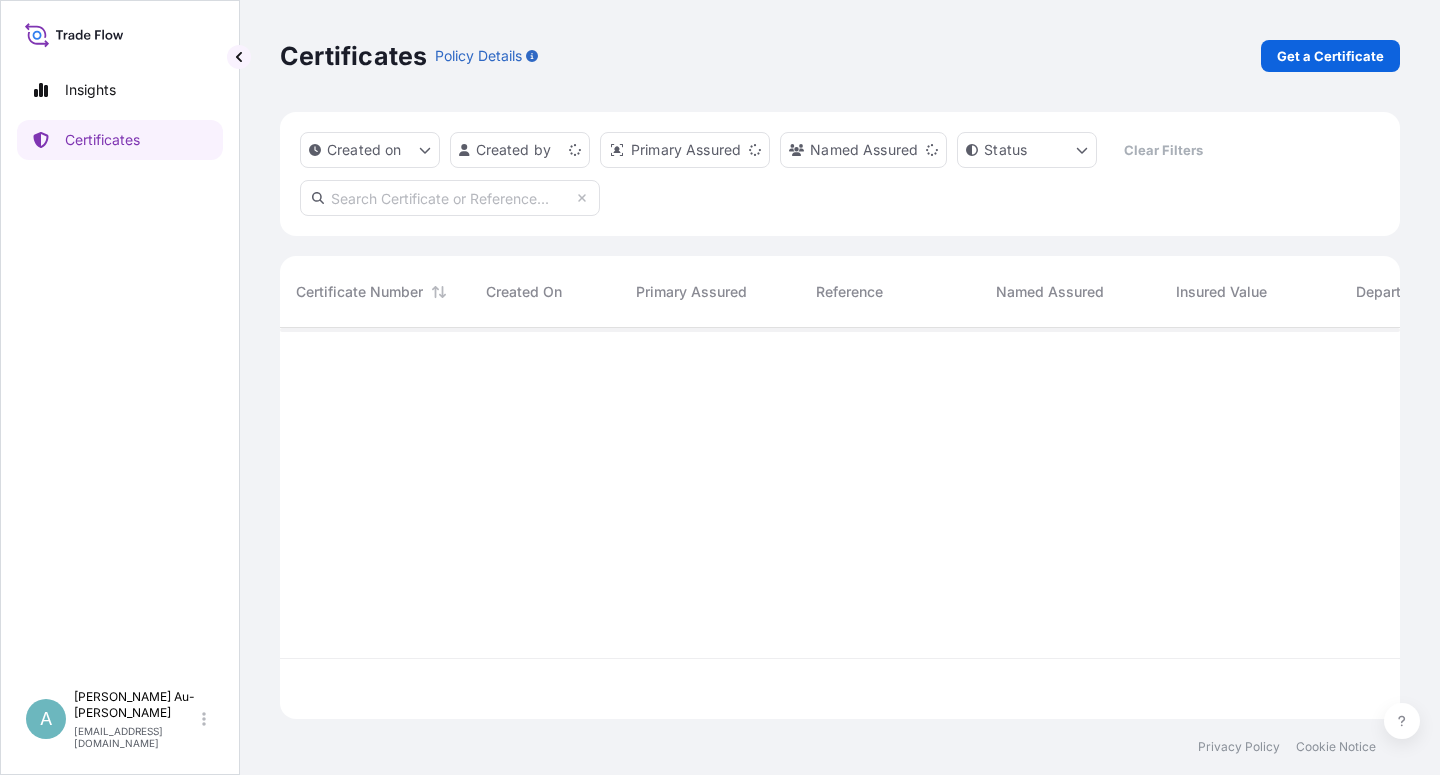 scroll, scrollTop: 18, scrollLeft: 18, axis: both 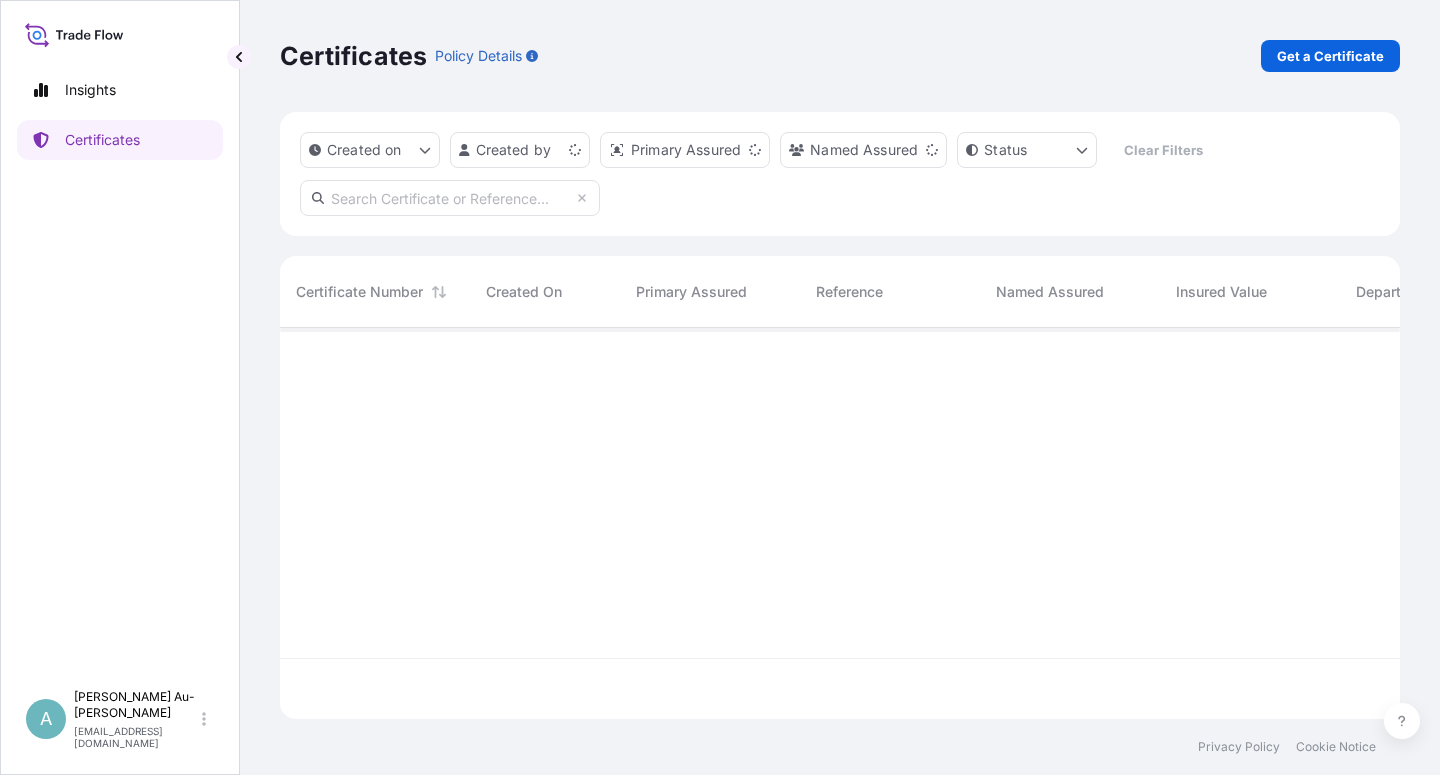 click at bounding box center (450, 198) 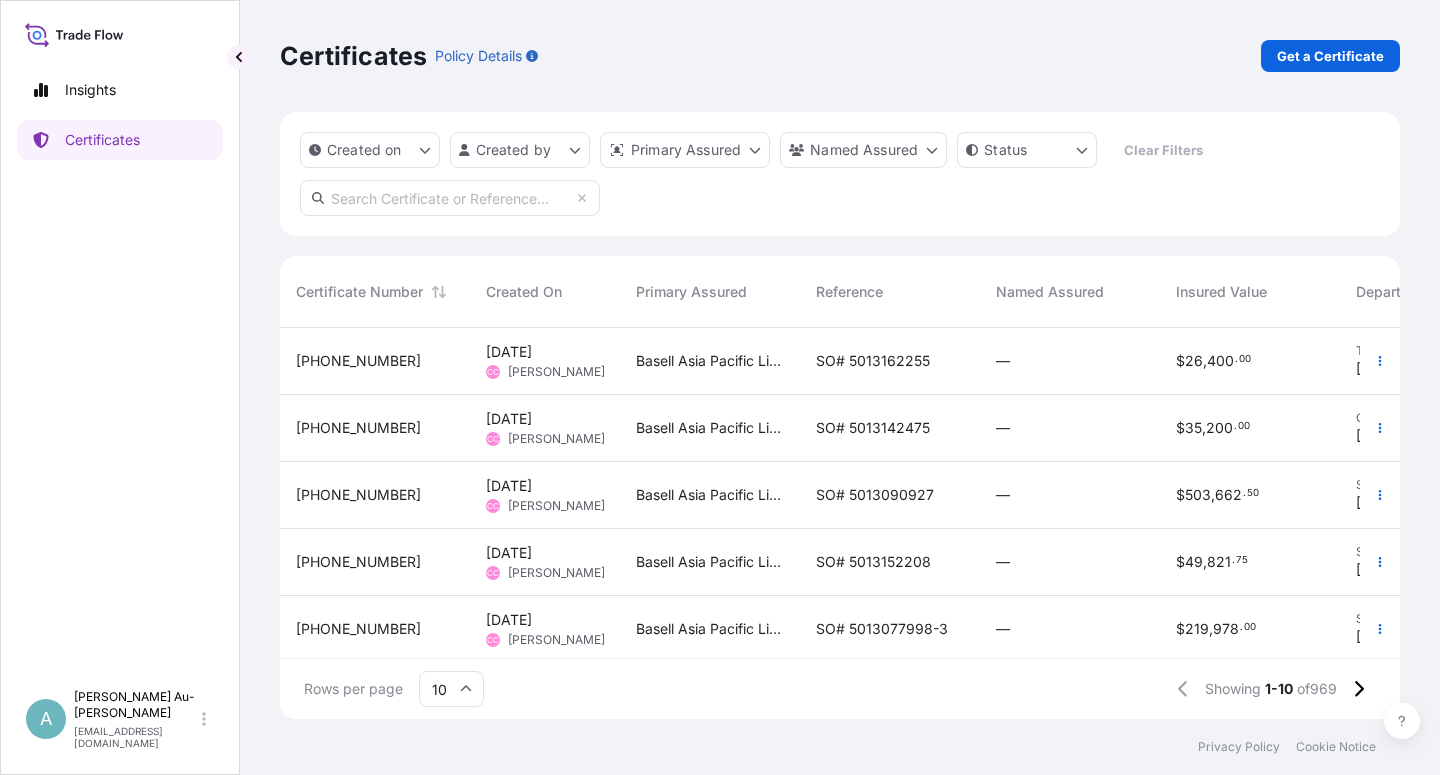 click at bounding box center (450, 198) 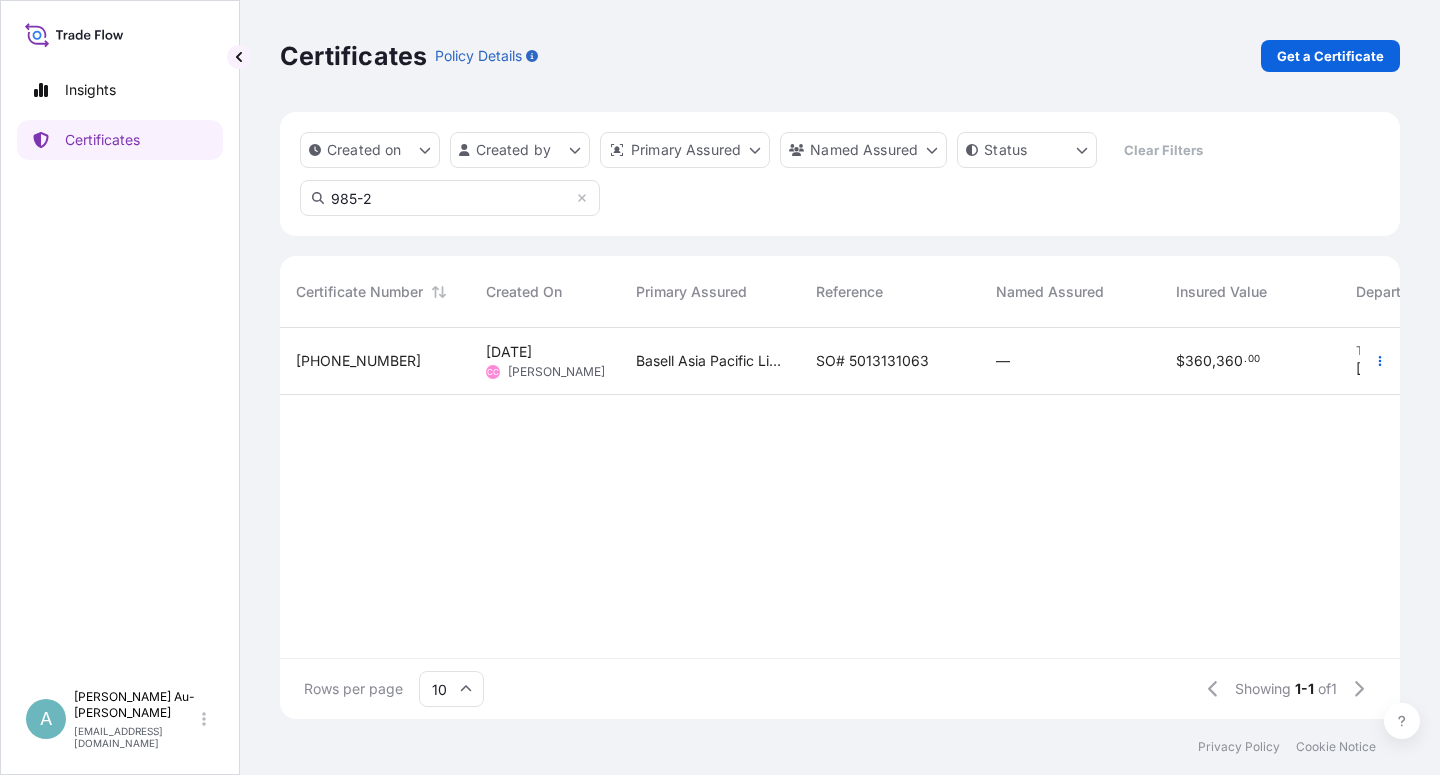 type on "985-2" 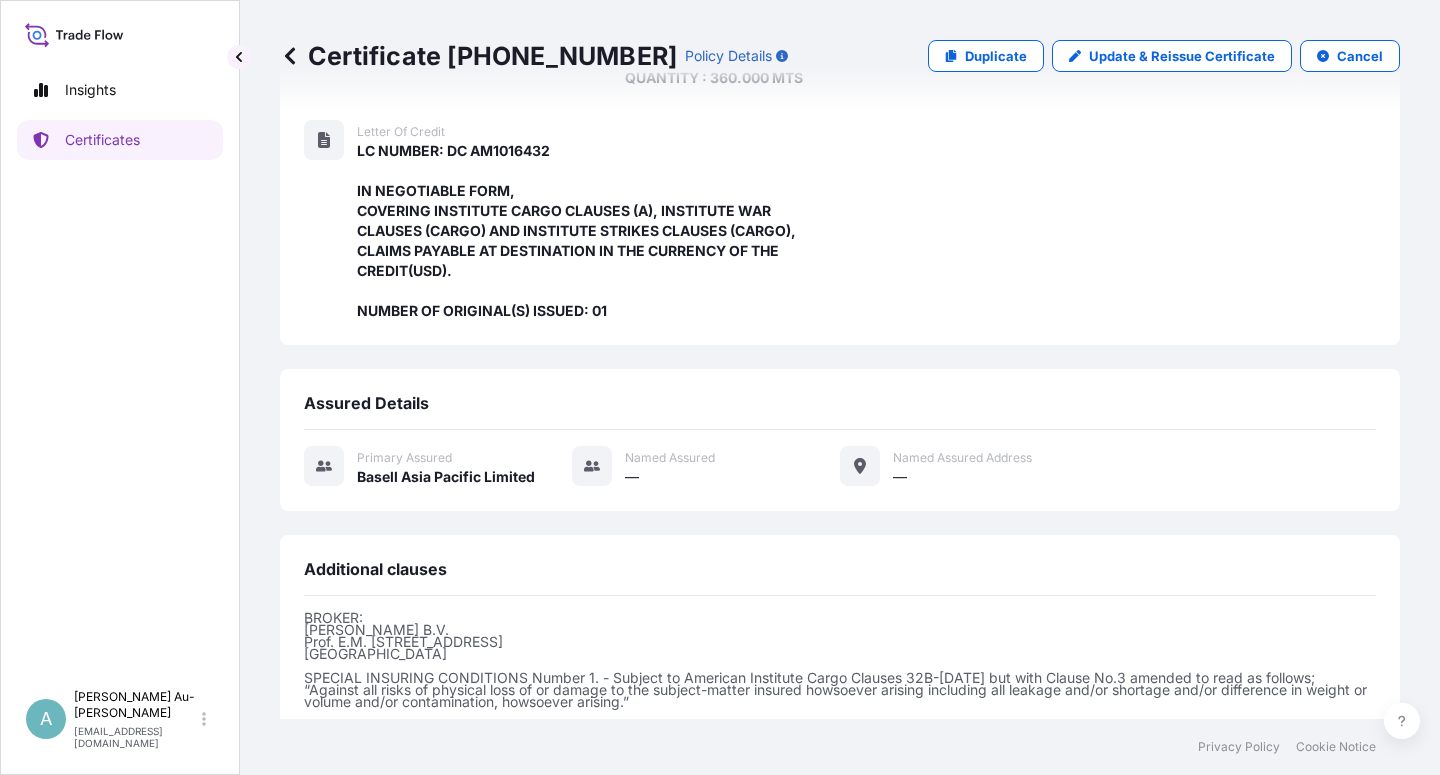 scroll, scrollTop: 574, scrollLeft: 0, axis: vertical 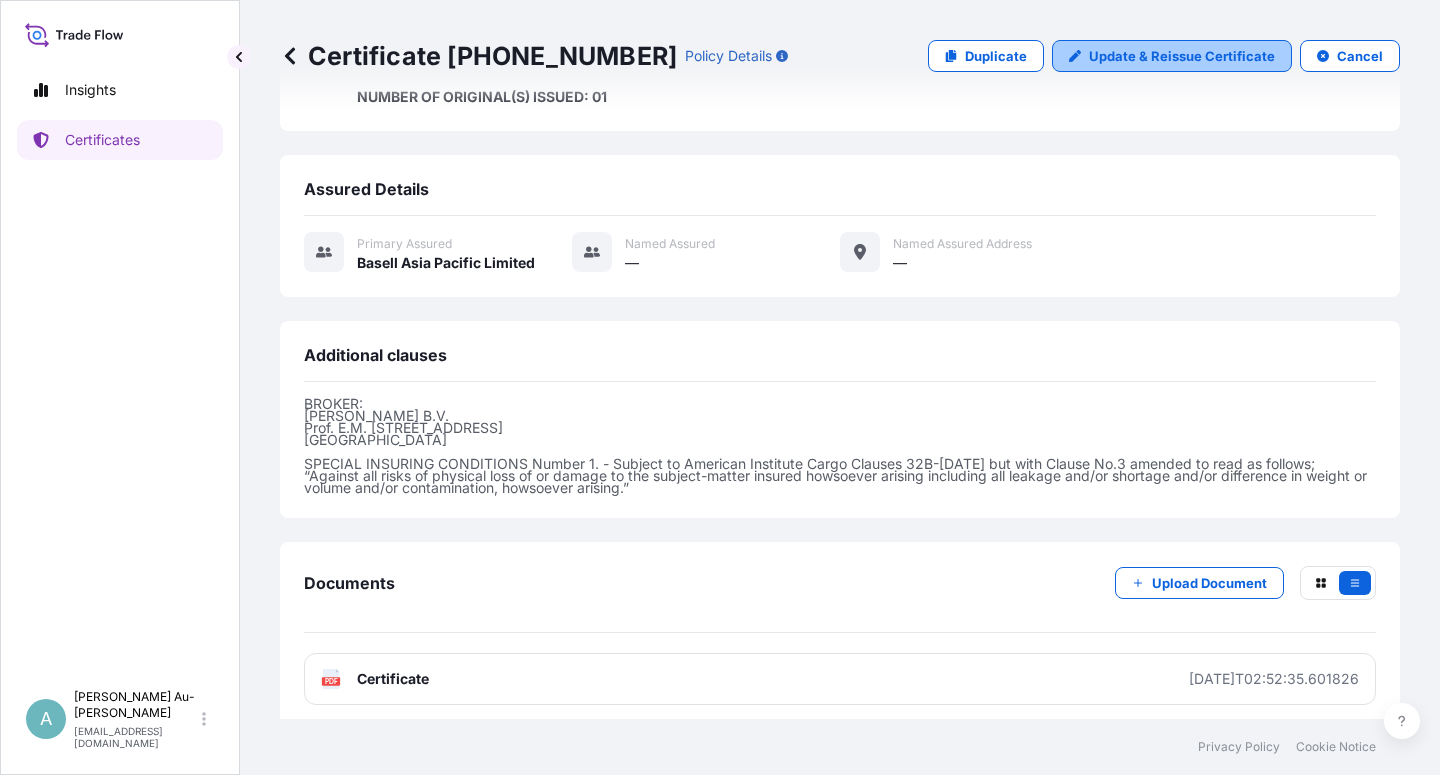 click on "Update & Reissue Certificate" at bounding box center [1172, 56] 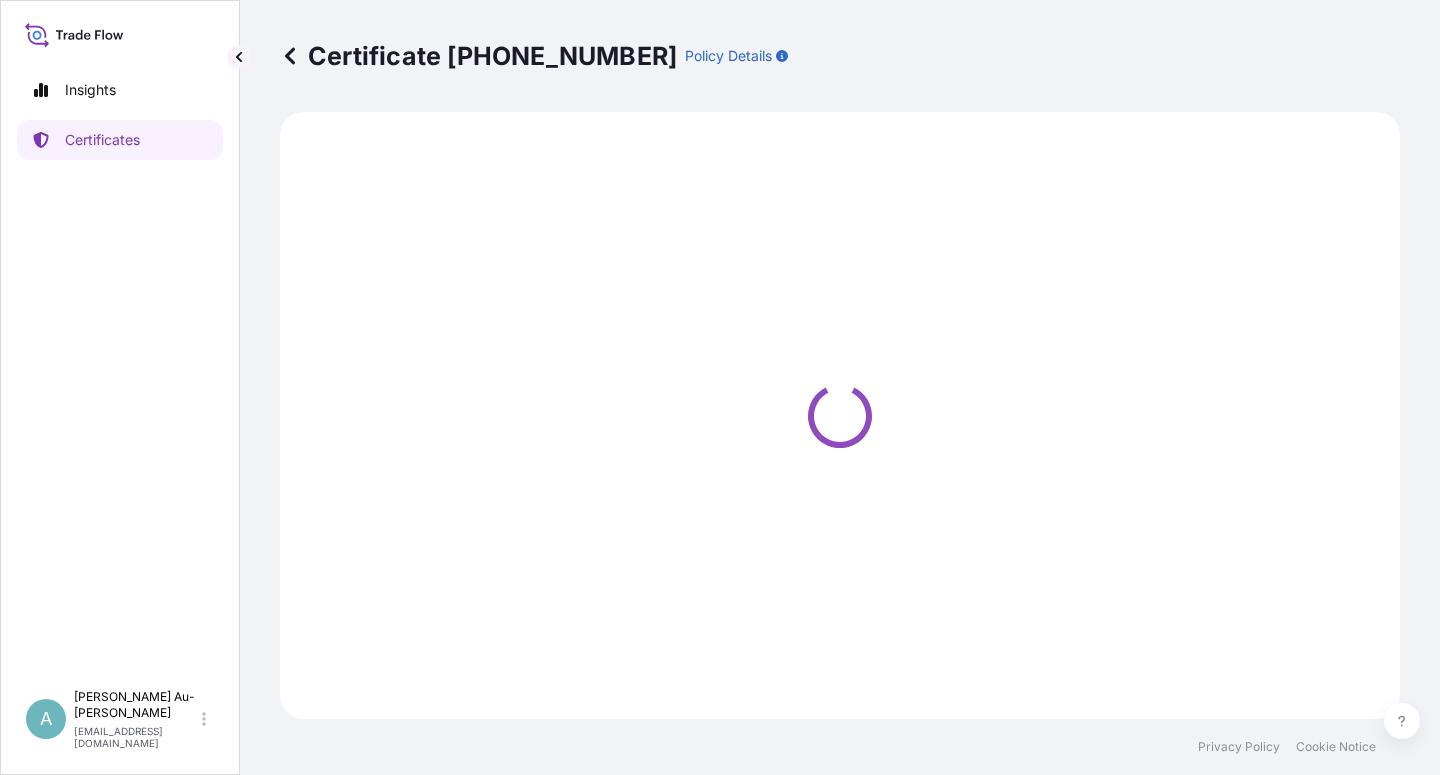 scroll, scrollTop: 0, scrollLeft: 0, axis: both 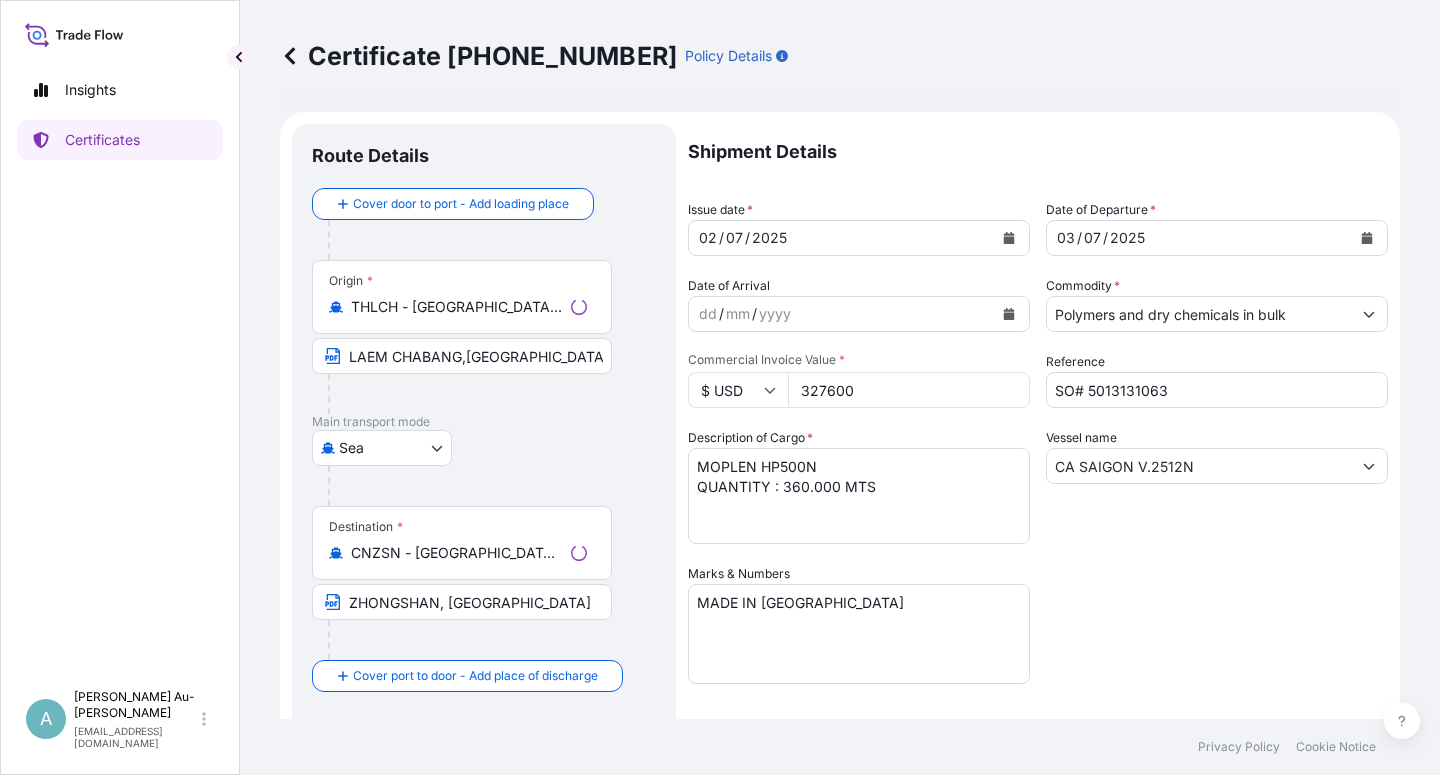 select on "32034" 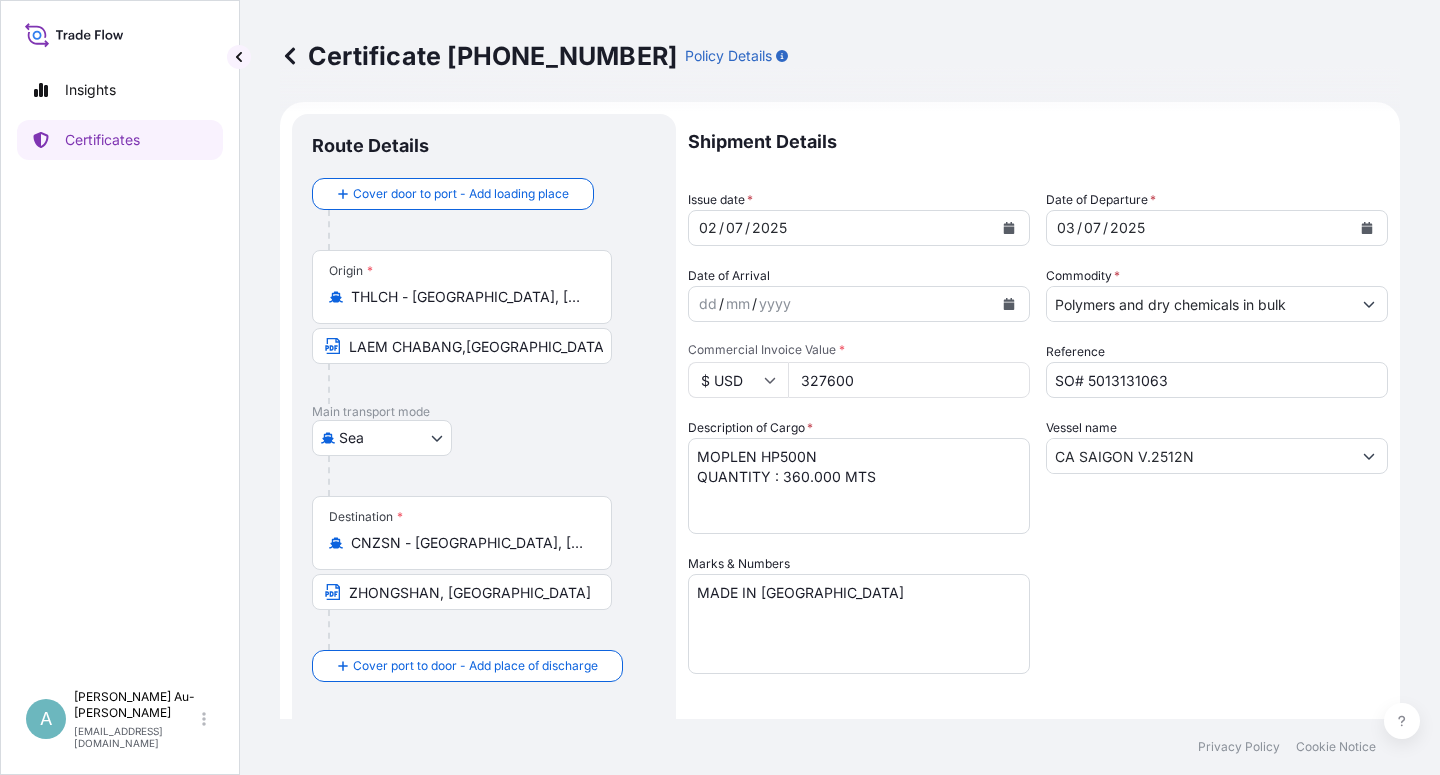 scroll, scrollTop: 370, scrollLeft: 0, axis: vertical 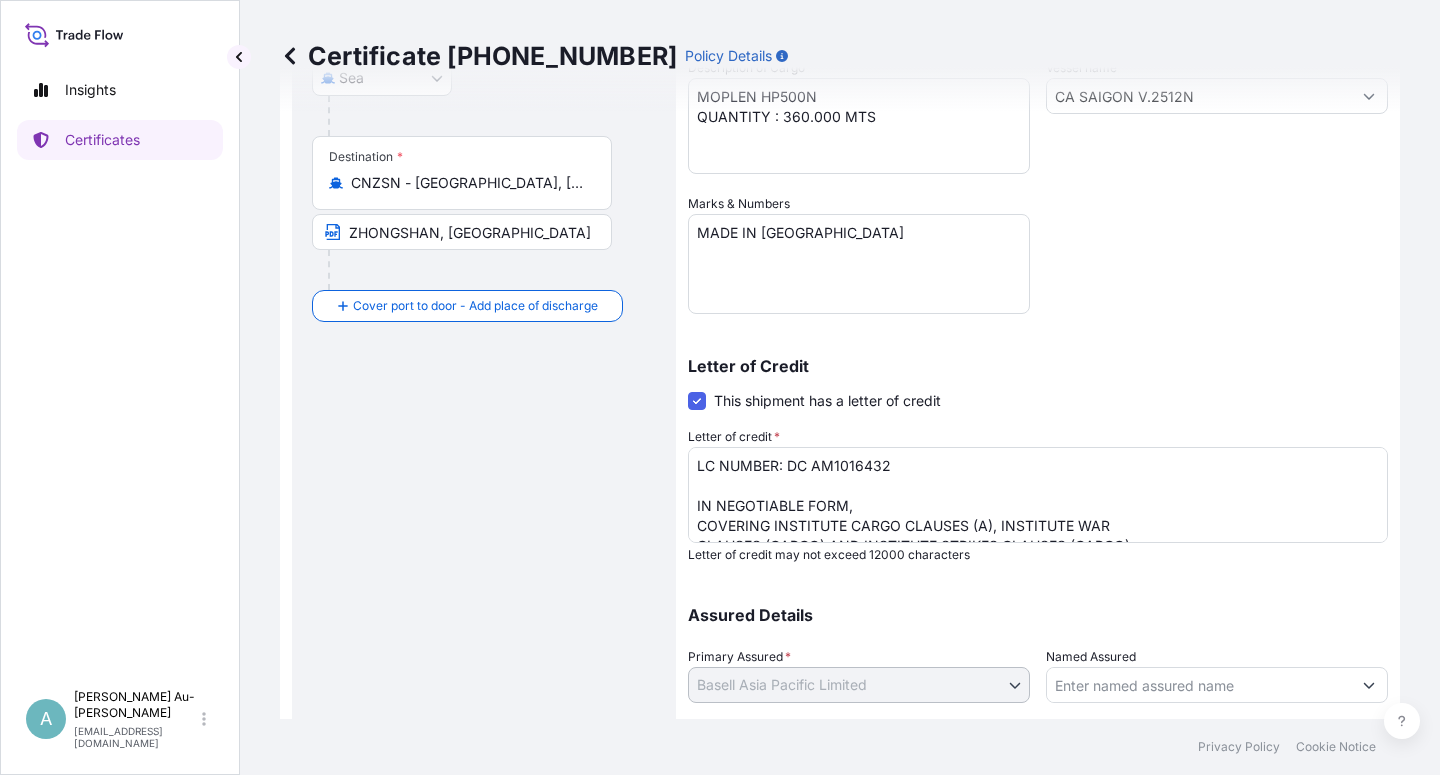 click on "LC NUMBER: DC AM1016432
IN NEGOTIABLE FORM,
COVERING INSTITUTE CARGO CLAUSES (A), INSTITUTE WAR
CLAUSES (CARGO) AND INSTITUTE STRIKES CLAUSES (CARGO),
CLAIMS PAYABLE AT DESTINATION IN THE CURRENCY OF THE CREDIT(USD).
NUMBER OF ORIGINAL(S) ISSUED: 01" at bounding box center [1038, 495] 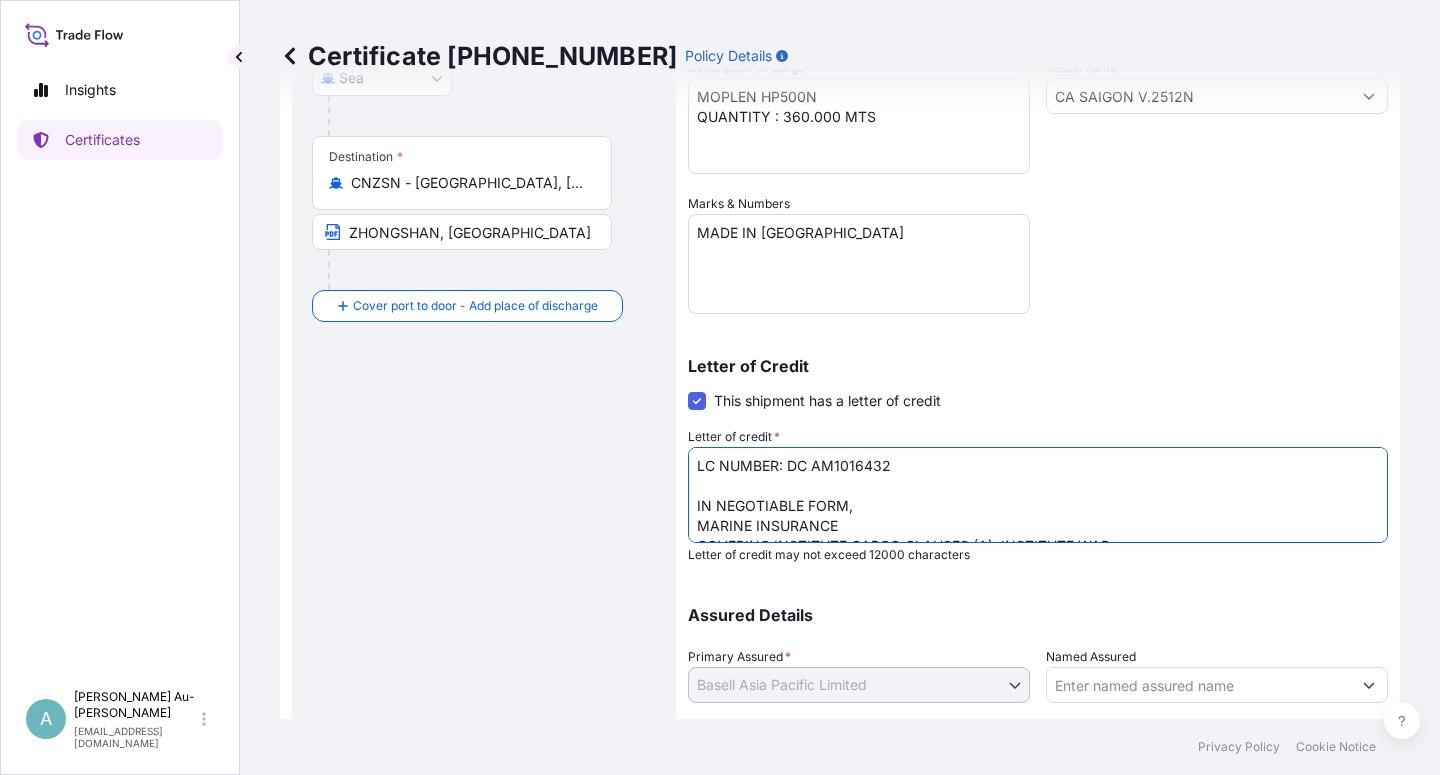 type on "LC NUMBER: DC AM1016432
IN NEGOTIABLE FORM,
MARINE INSURANCE
COVERING INSTITUTE CARGO CLAUSES (A), INSTITUTE WAR
CLAUSES (CARGO) AND INSTITUTE STRIKES CLAUSES (CARGO),
CLAIMS PAYABLE AT DESTINATION IN THE CURRENCY OF THE CREDIT(USD).
NUMBER OF ORIGINAL(S) ISSUED: 01" 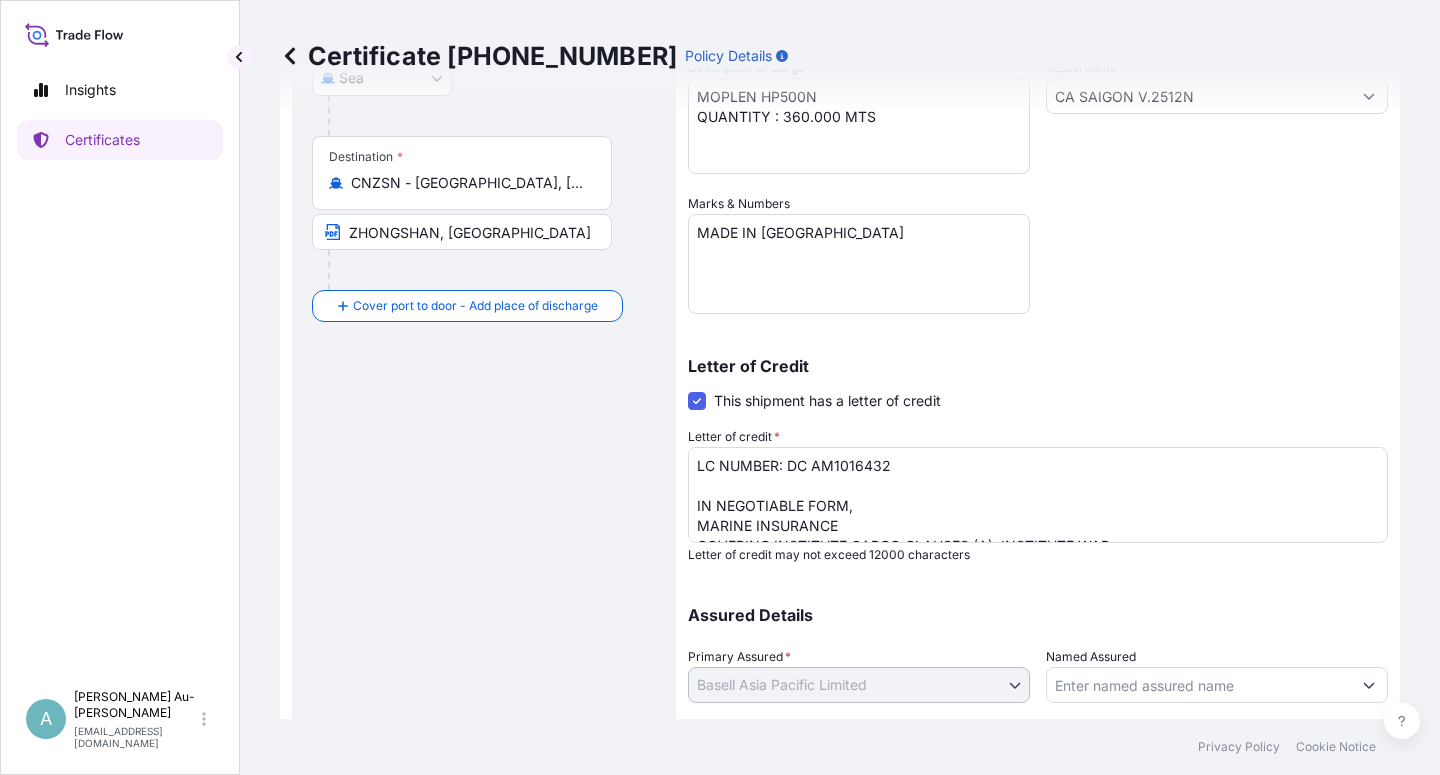 click on "Letter of Credit This shipment has a letter of credit Letter of credit * LC NUMBER: DC AM1016432
IN NEGOTIABLE FORM,
COVERING INSTITUTE CARGO CLAUSES (A), INSTITUTE WAR
CLAUSES (CARGO) AND INSTITUTE STRIKES CLAUSES (CARGO),
CLAIMS PAYABLE AT DESTINATION IN THE CURRENCY OF THE CREDIT(USD).
NUMBER OF ORIGINAL(S) ISSUED: 01  Letter of credit may not exceed 12000 characters" at bounding box center (1038, 448) 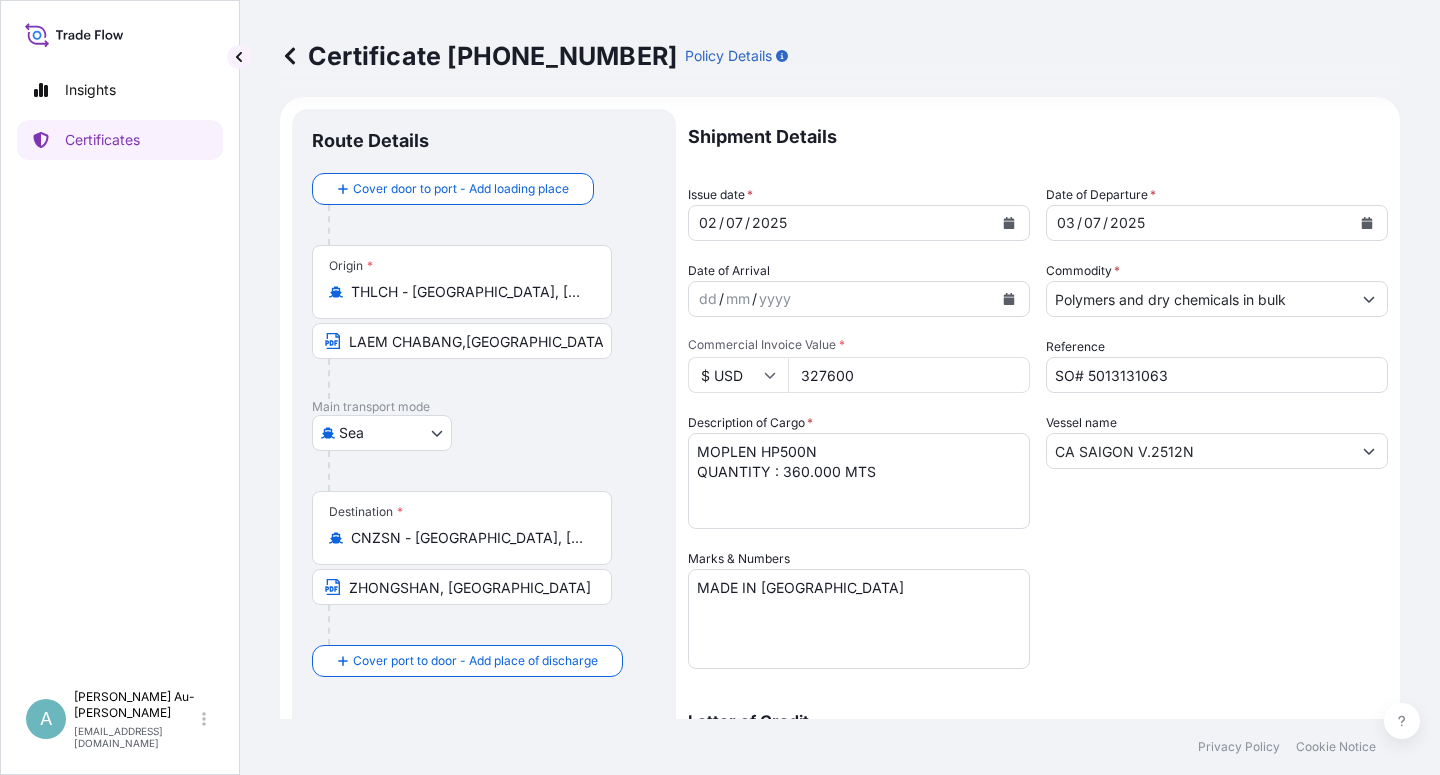 scroll, scrollTop: 0, scrollLeft: 0, axis: both 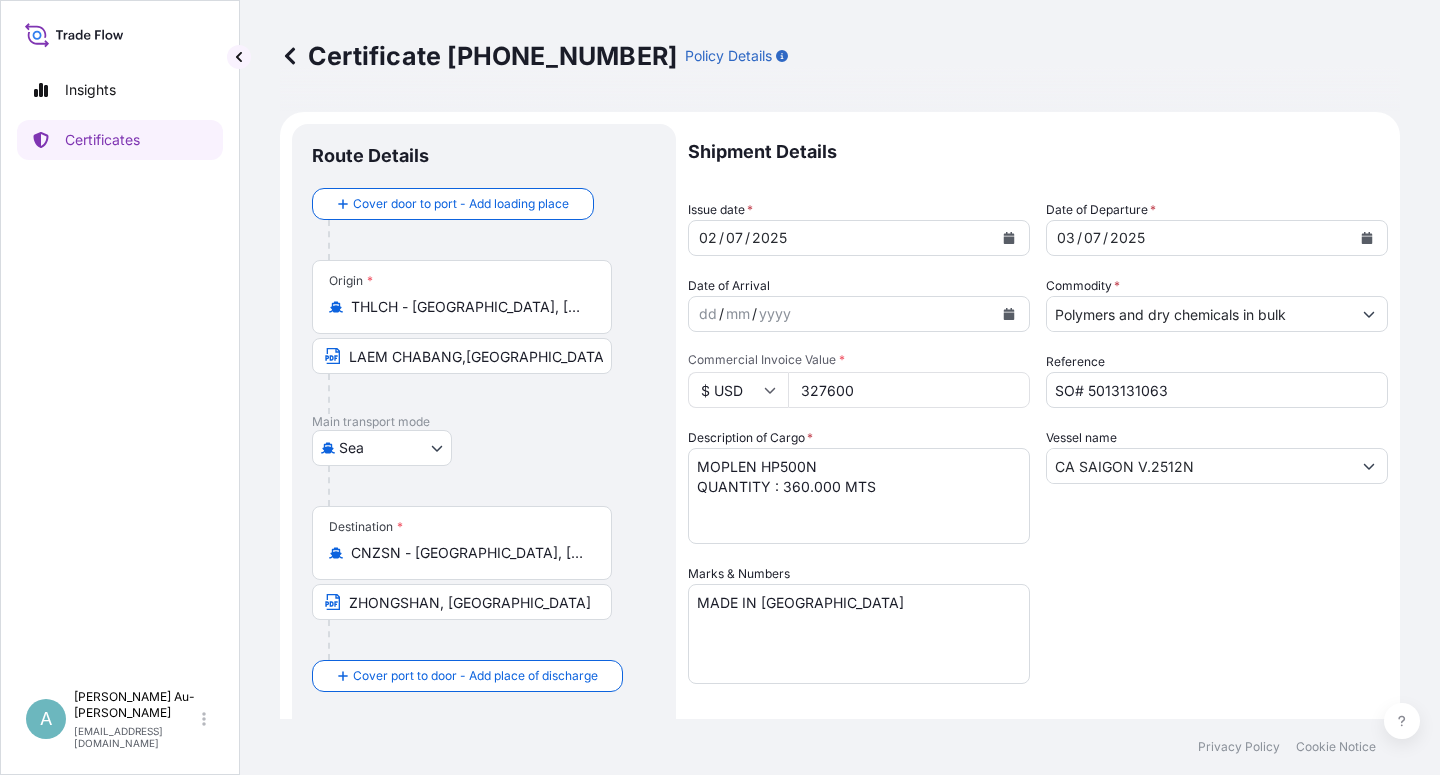 click 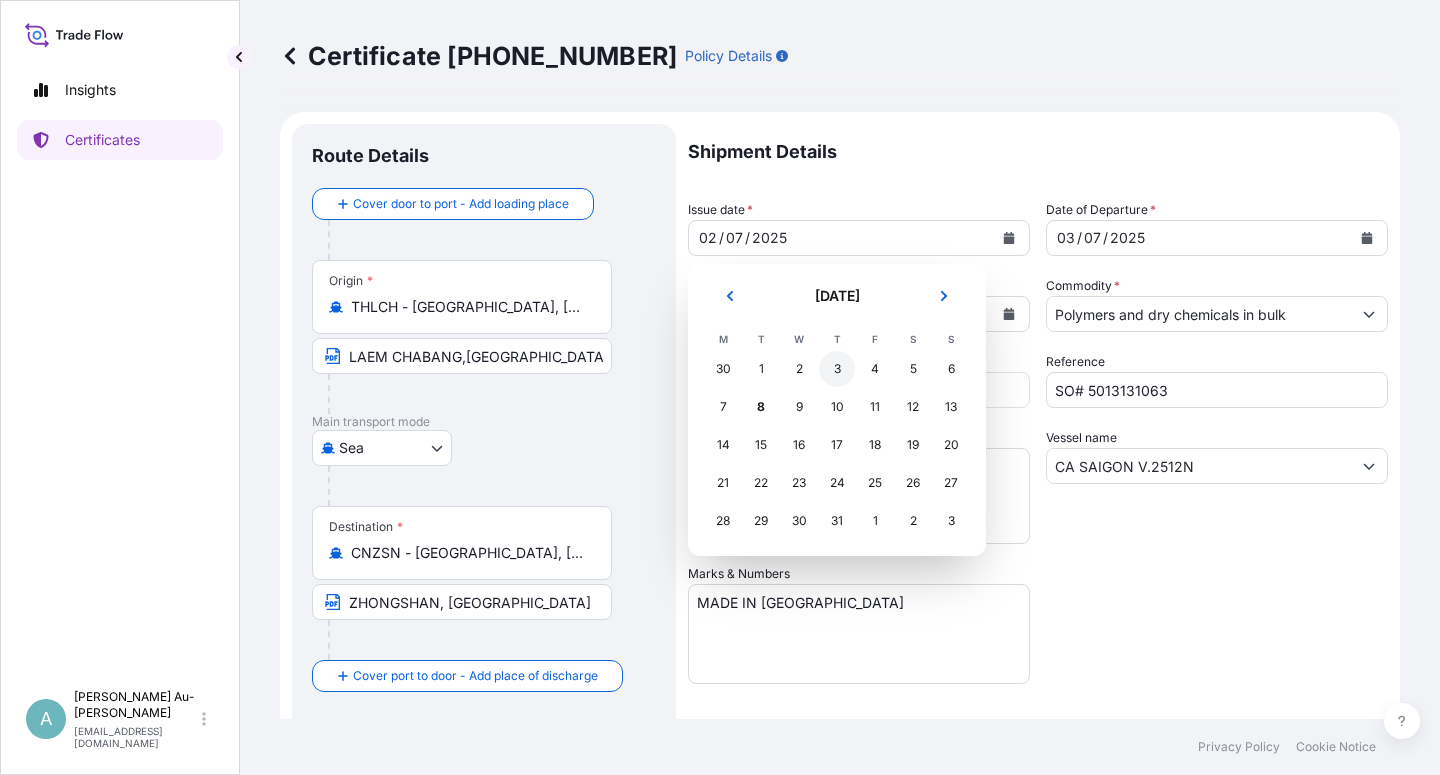 click on "3" at bounding box center [837, 369] 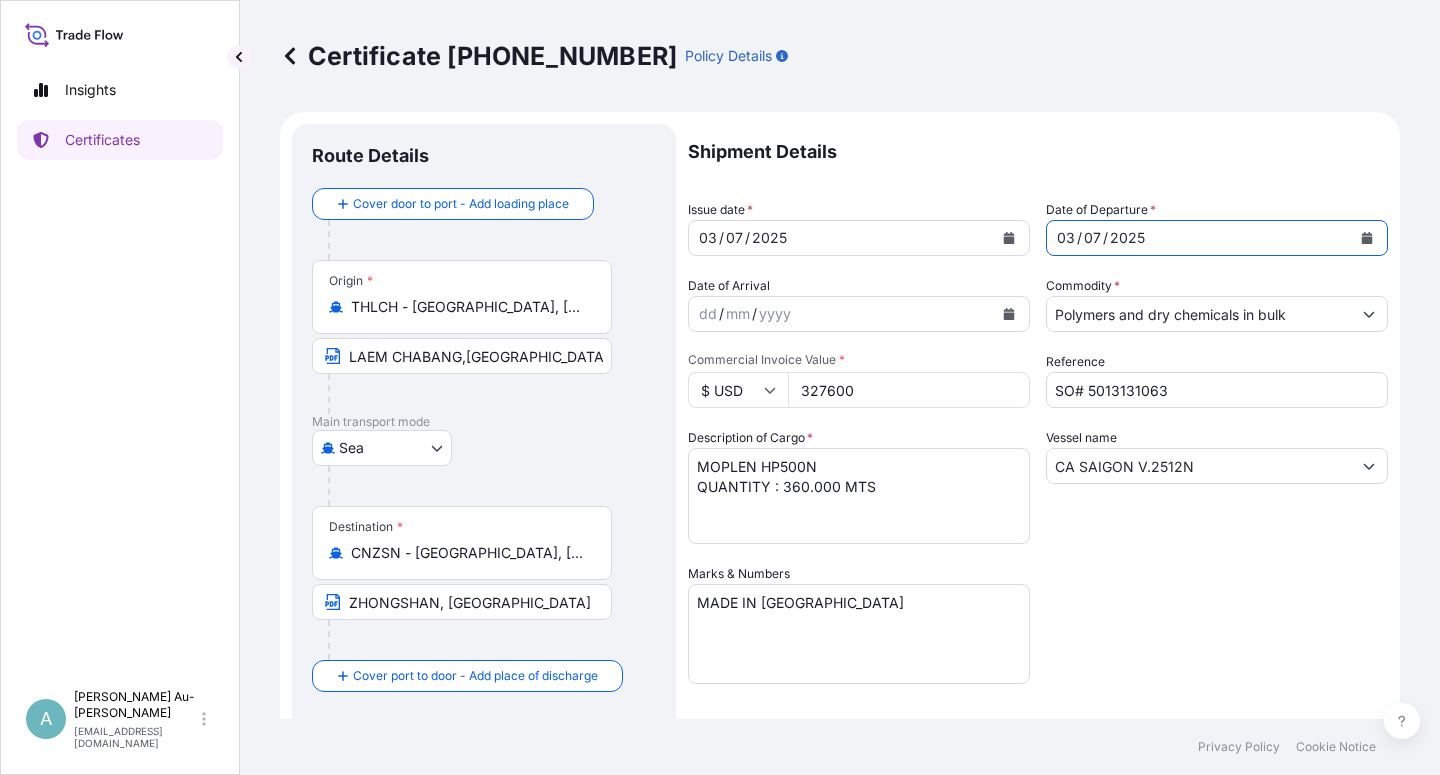 click at bounding box center [1367, 238] 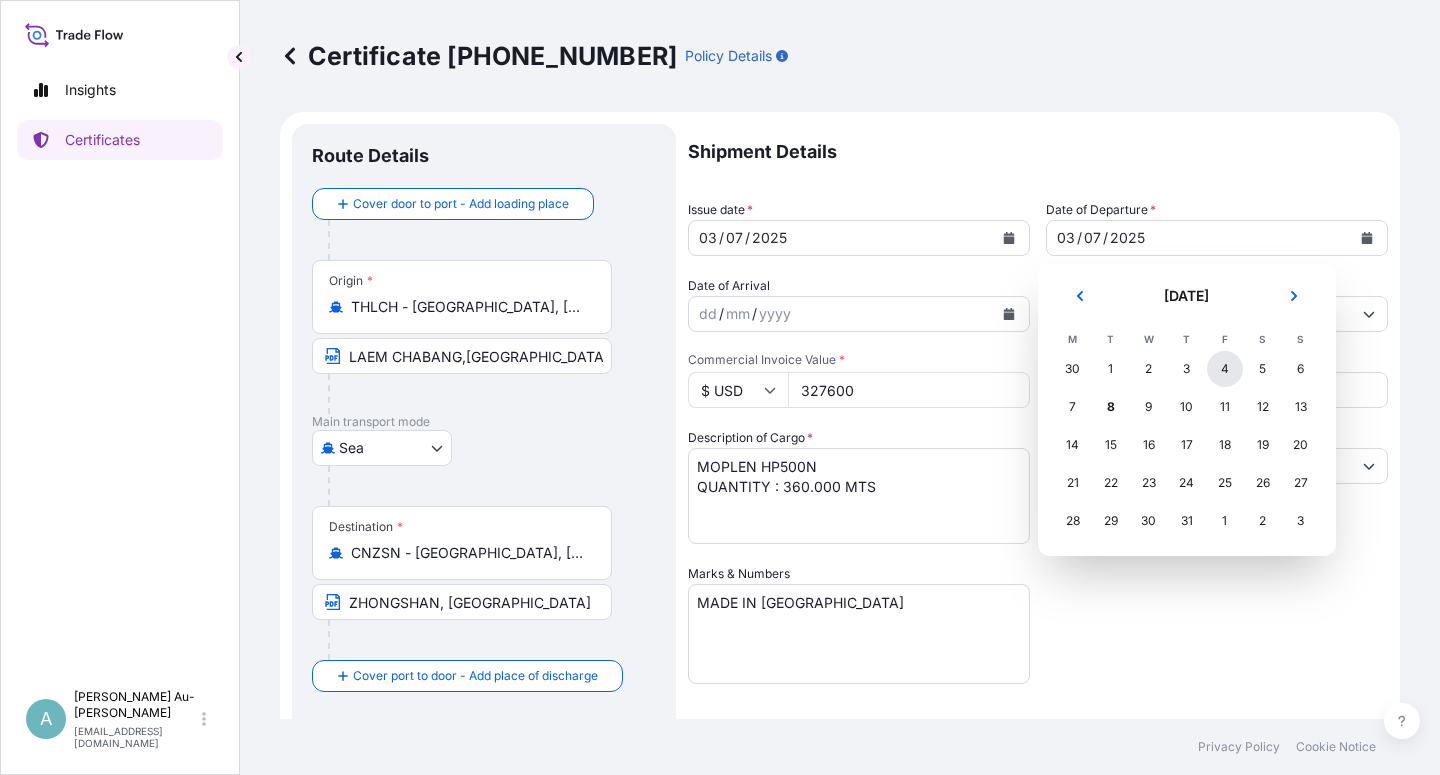 click on "4" at bounding box center (1225, 369) 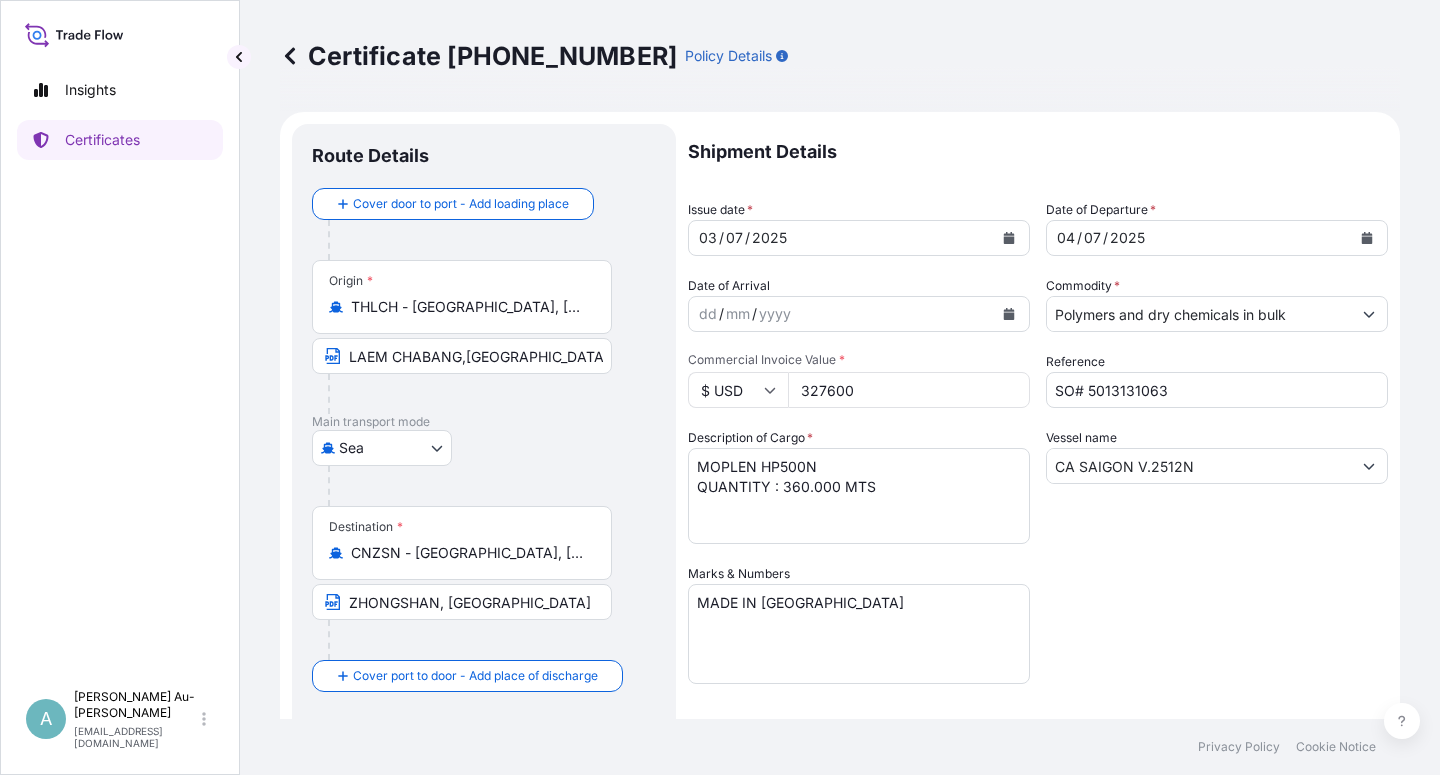 click on "Shipment Details Issue date * [DATE] Date of Departure * [DATE] Date of Arrival dd / mm / yyyy Commodity * Polymers and dry chemicals in bulk Packing Category Commercial Invoice Value    * $ USD 327600 Reference SO# 5013131063 Description of Cargo * MOPLEN HP500N
QUANTITY : 360.000 MTS Vessel name CA SAIGON V.2512N Marks & Numbers MADE IN [GEOGRAPHIC_DATA] Letter of Credit This shipment has a letter of credit Letter of credit * LC NUMBER: DC AM1016432
IN NEGOTIABLE FORM,
COVERING INSTITUTE CARGO CLAUSES (A), INSTITUTE WAR
CLAUSES (CARGO) AND INSTITUTE STRIKES CLAUSES (CARGO),
CLAIMS PAYABLE AT DESTINATION IN THE CURRENCY OF THE CREDIT(USD).
NUMBER OF ORIGINAL(S) ISSUED: 01  Letter of credit may not exceed 12000 characters Assured Details Primary Assured * Basell Asia Pacific Limited Basell Asia Pacific Limited Named Assured Named Assured Address" at bounding box center (1038, 638) 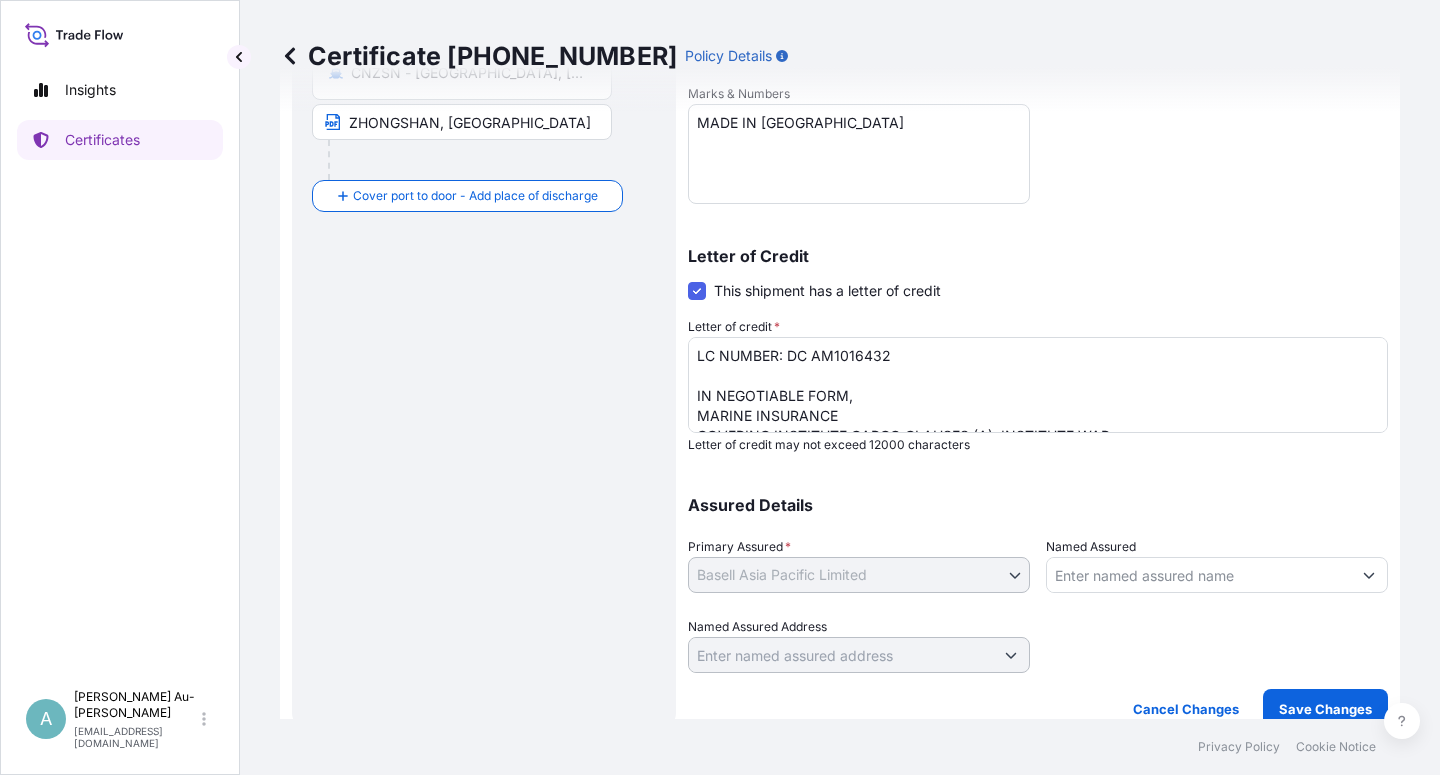 scroll, scrollTop: 490, scrollLeft: 0, axis: vertical 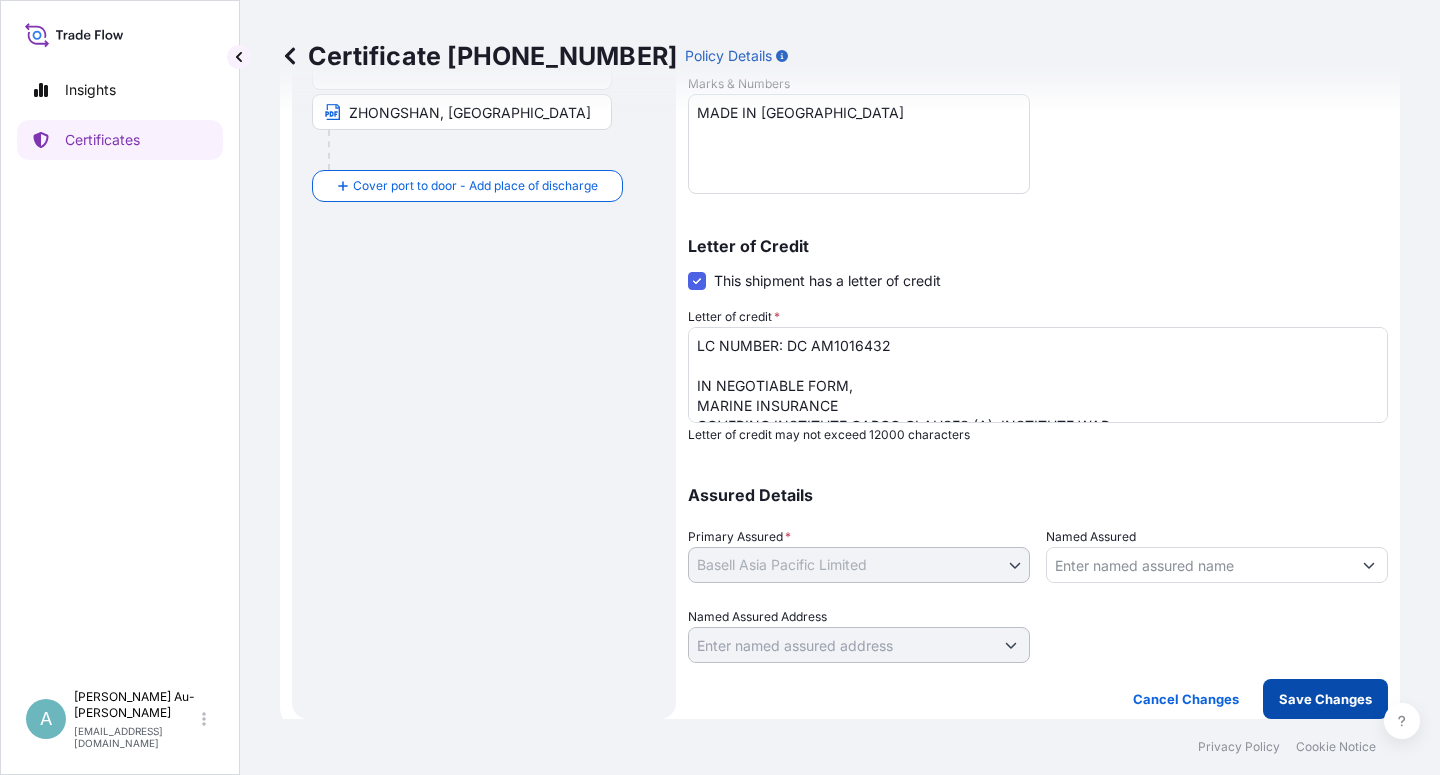 click on "Save Changes" at bounding box center (1325, 699) 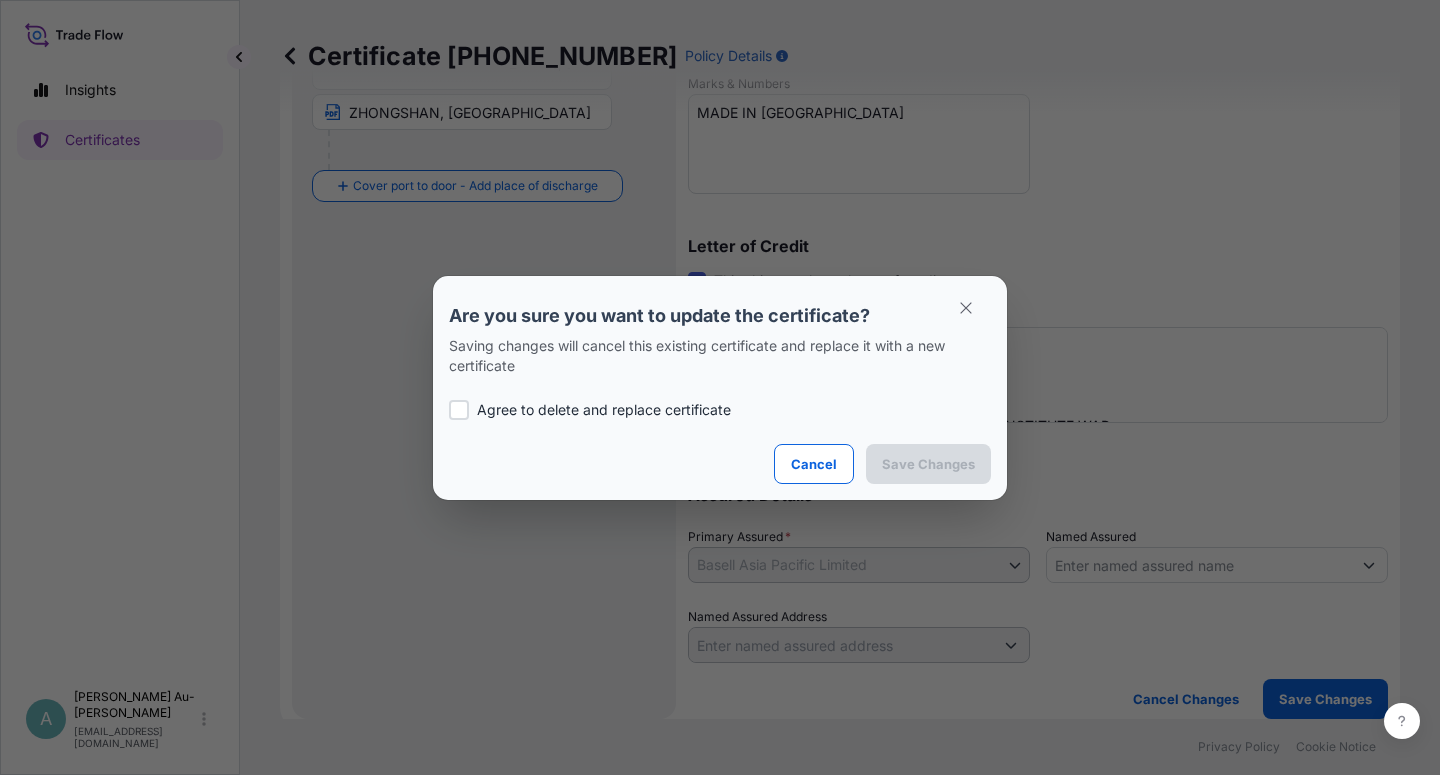 click on "Agree to delete and replace certificate" at bounding box center (604, 410) 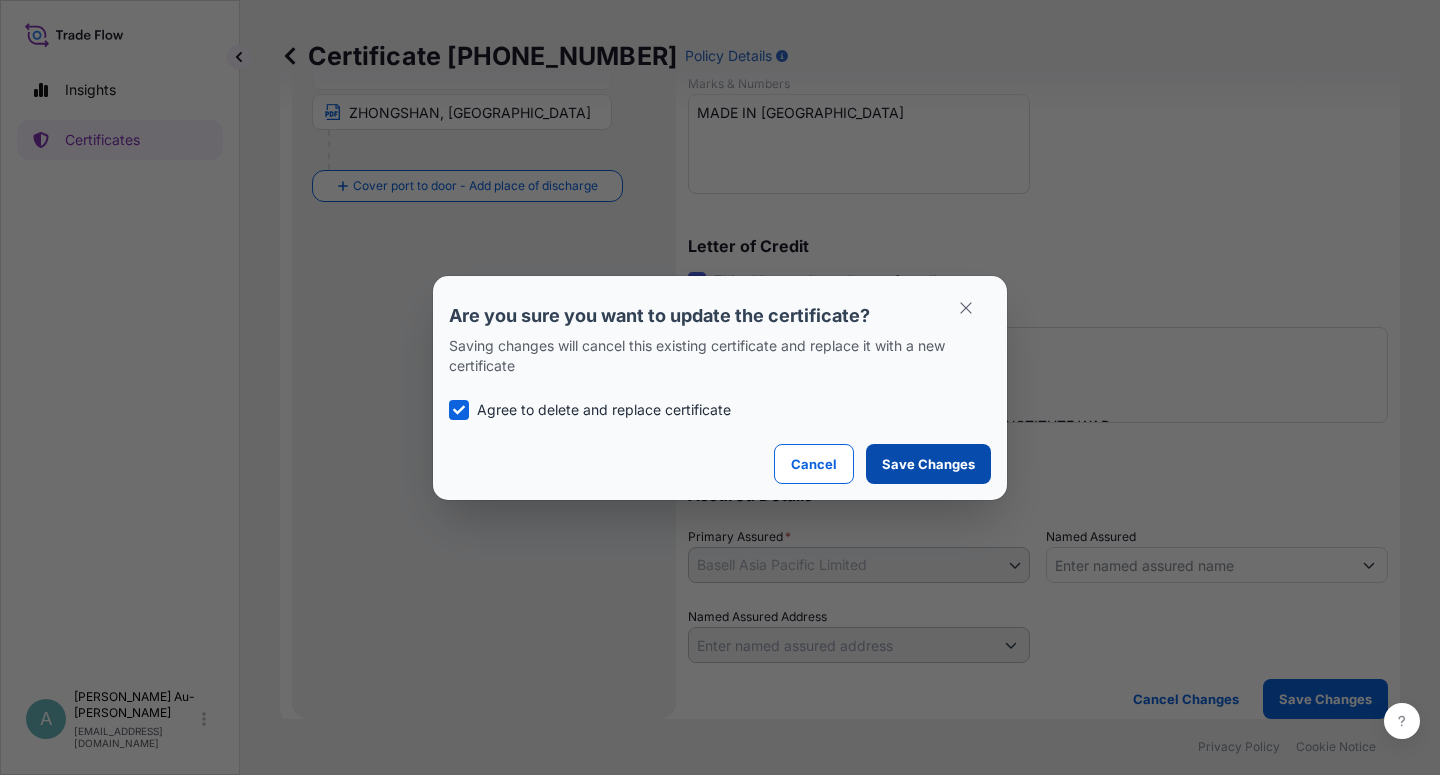 click on "Save Changes" at bounding box center (928, 464) 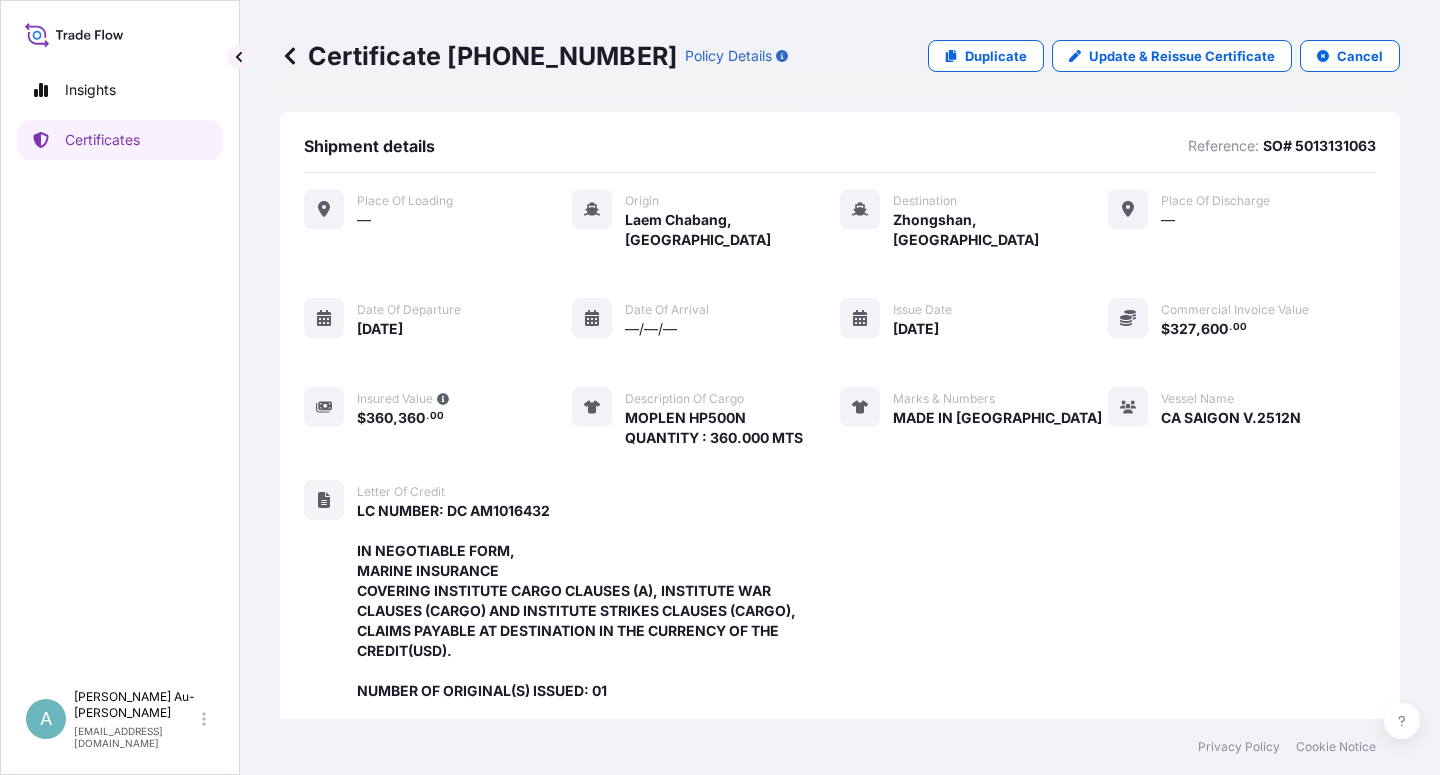 scroll, scrollTop: 594, scrollLeft: 0, axis: vertical 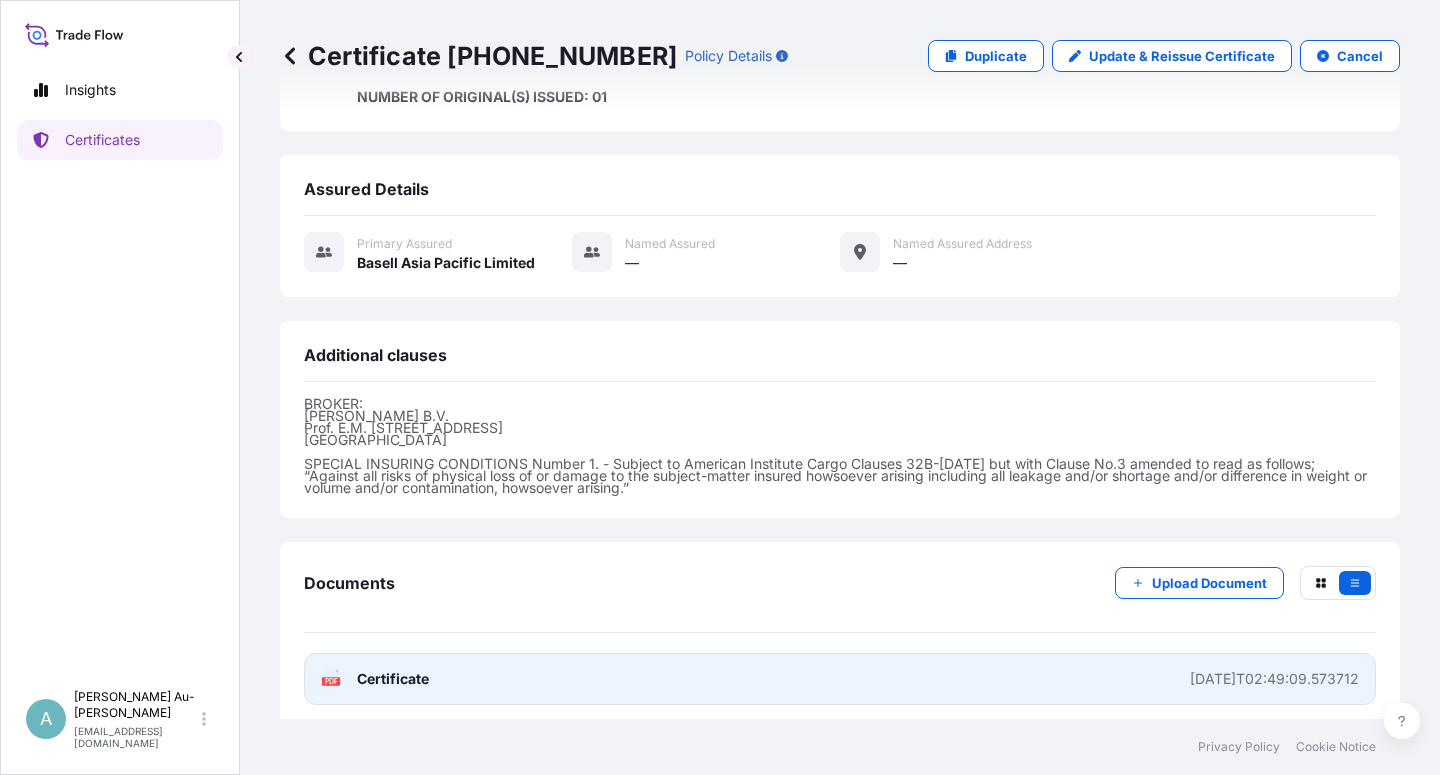 click on "Certificate" at bounding box center (393, 679) 